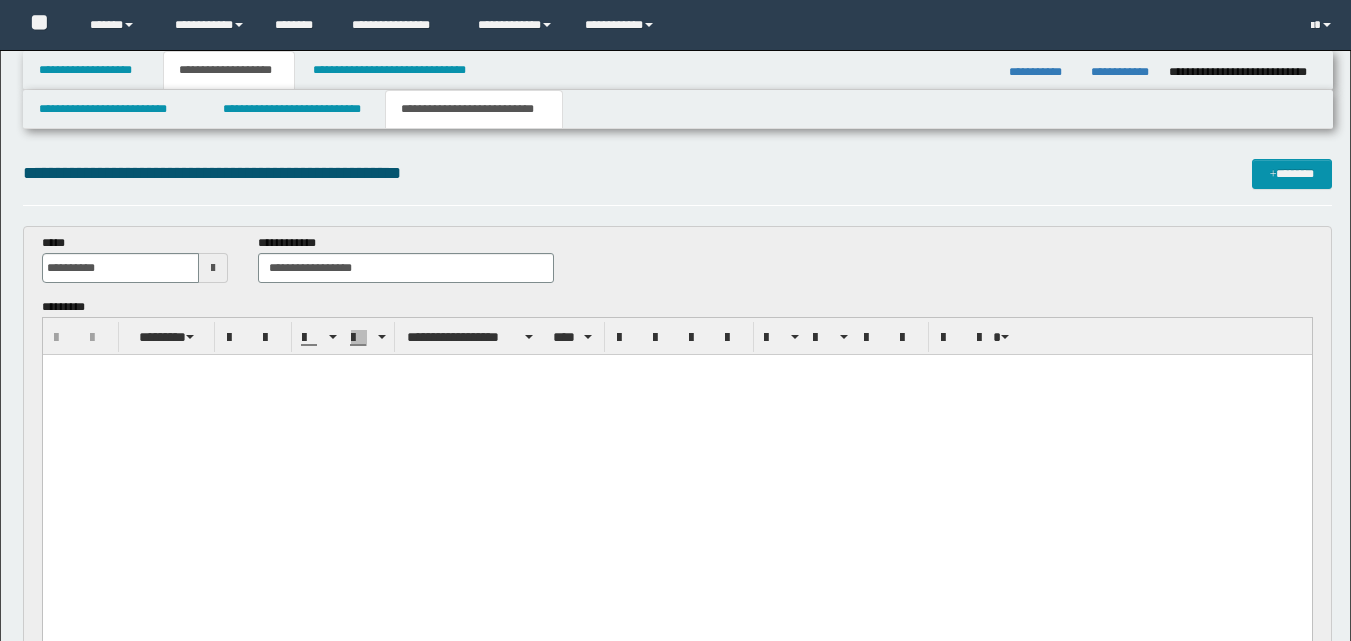 scroll, scrollTop: 0, scrollLeft: 0, axis: both 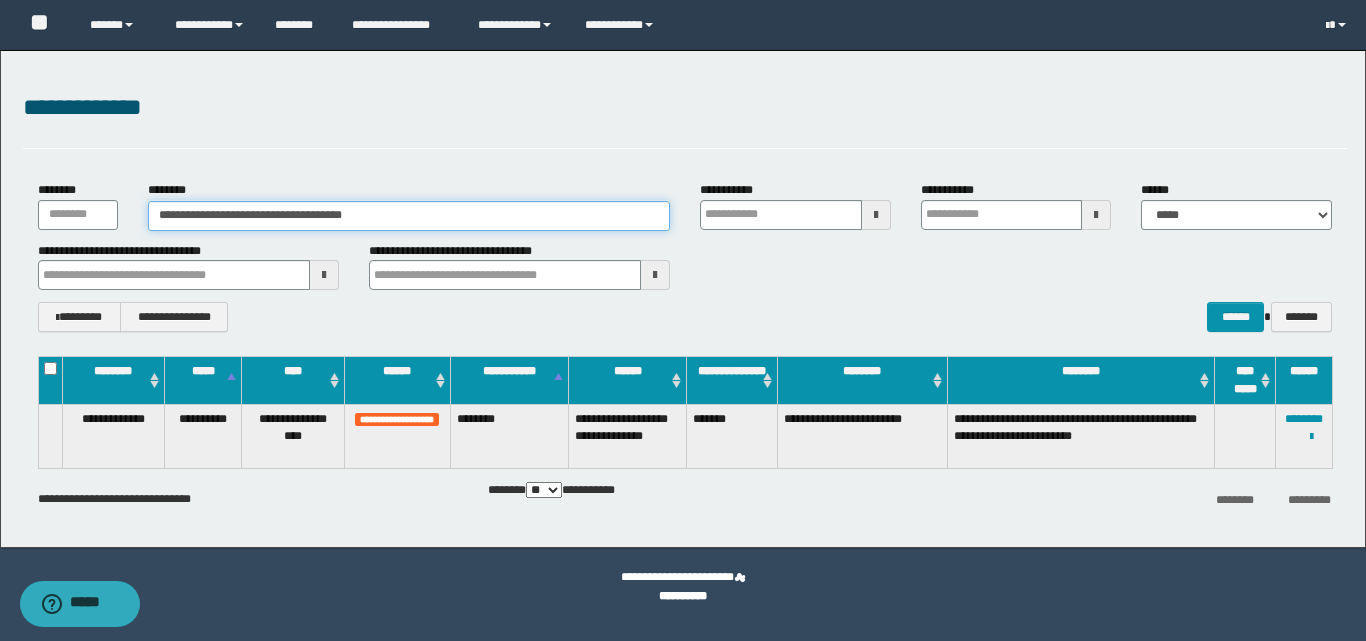 click on "**********" at bounding box center (409, 216) 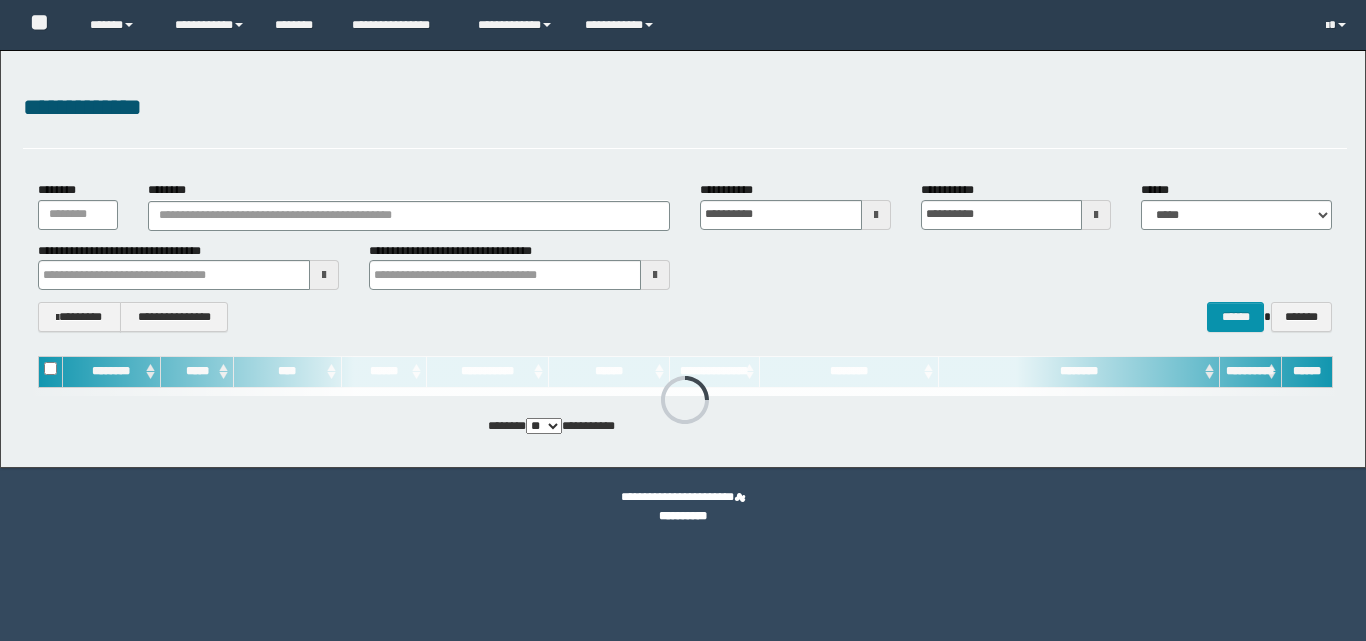 scroll, scrollTop: 0, scrollLeft: 0, axis: both 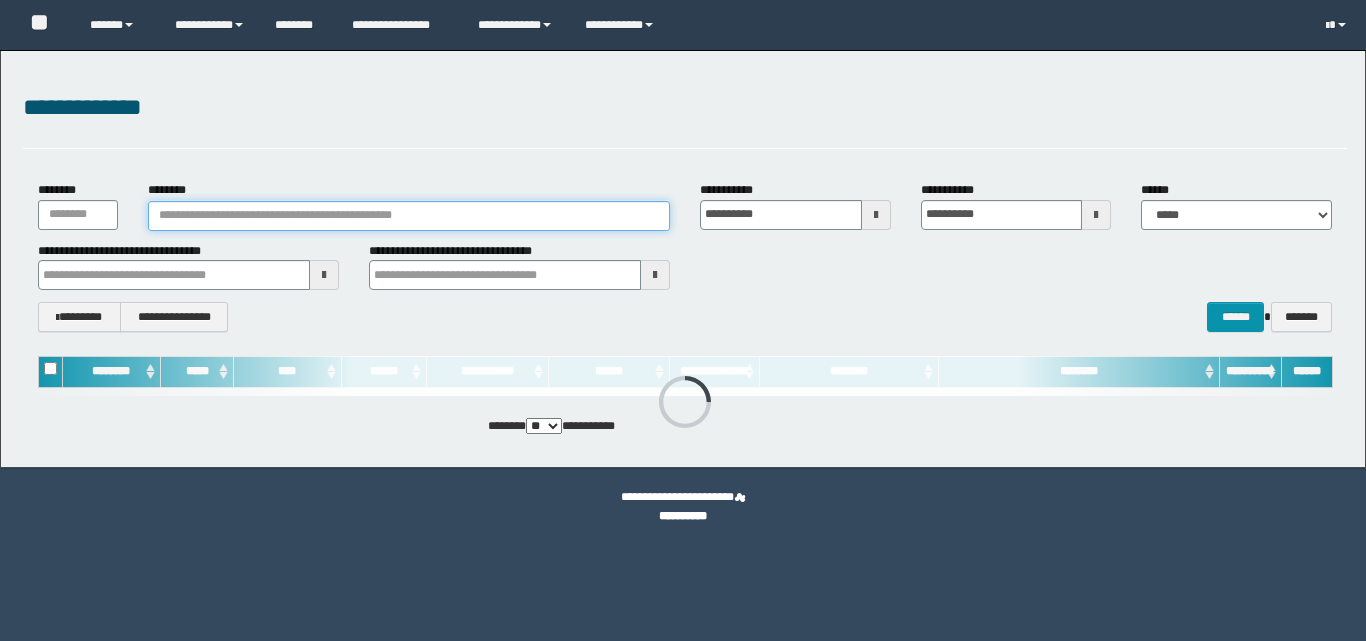 click on "********" at bounding box center [409, 216] 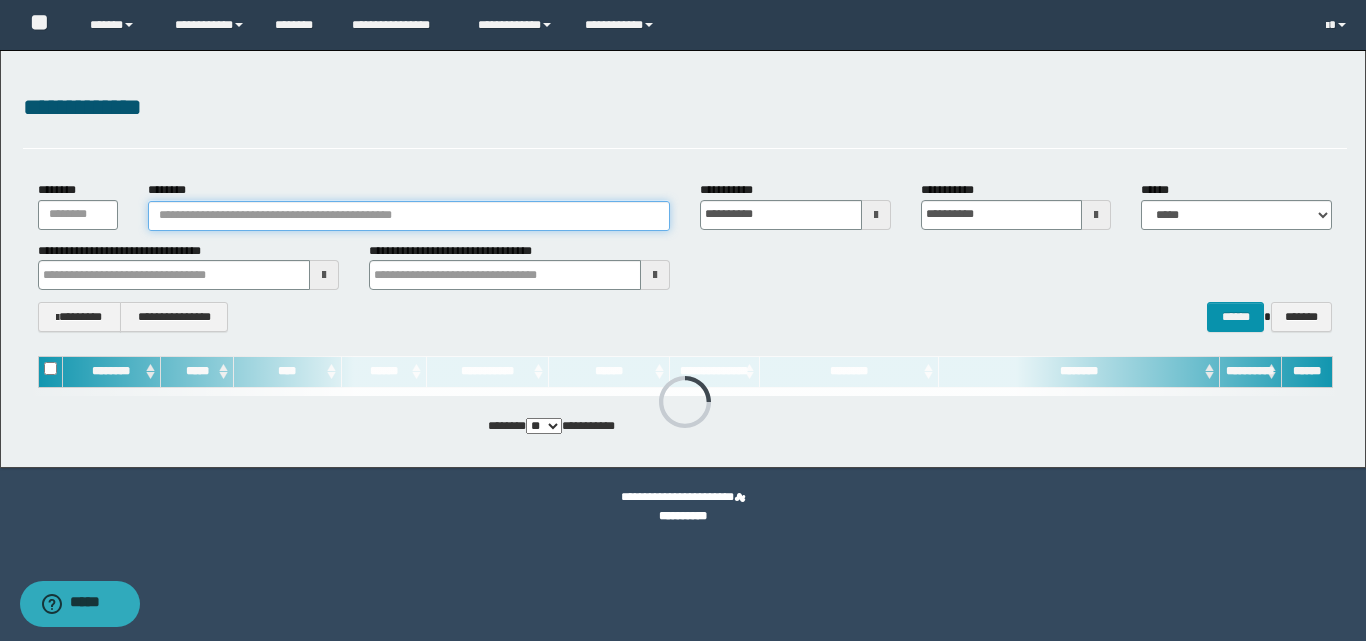 paste on "*******" 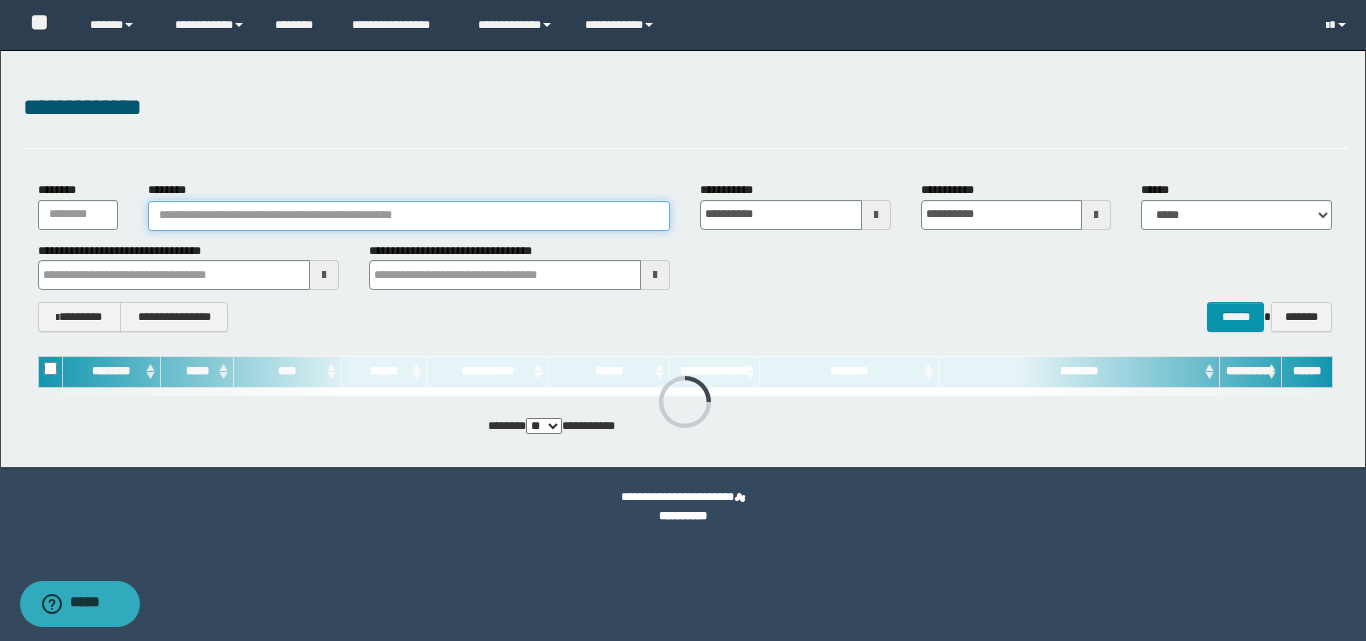 type on "*******" 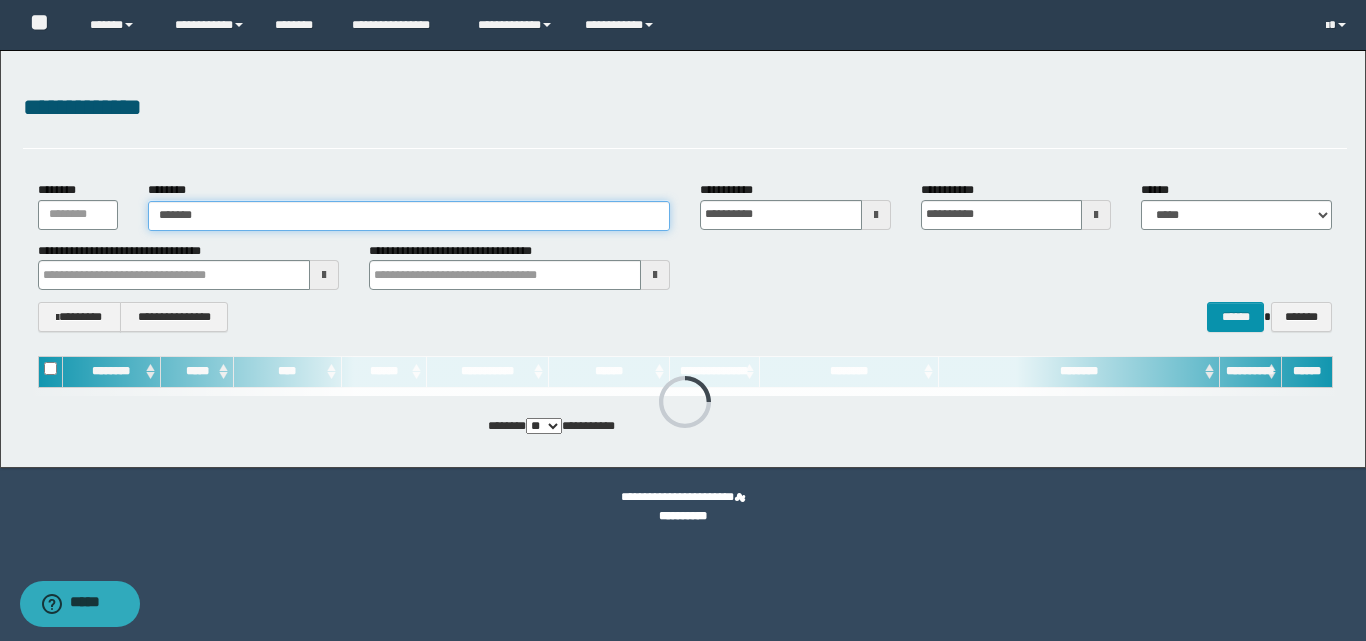 type on "*******" 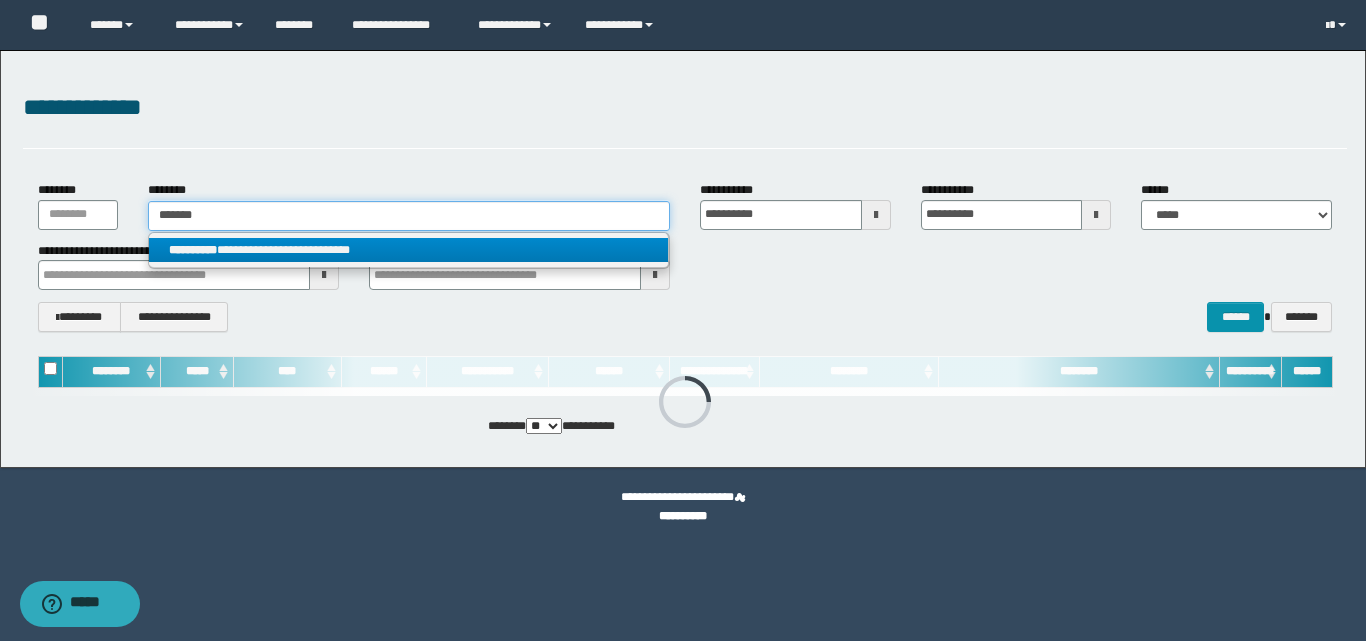 type on "*******" 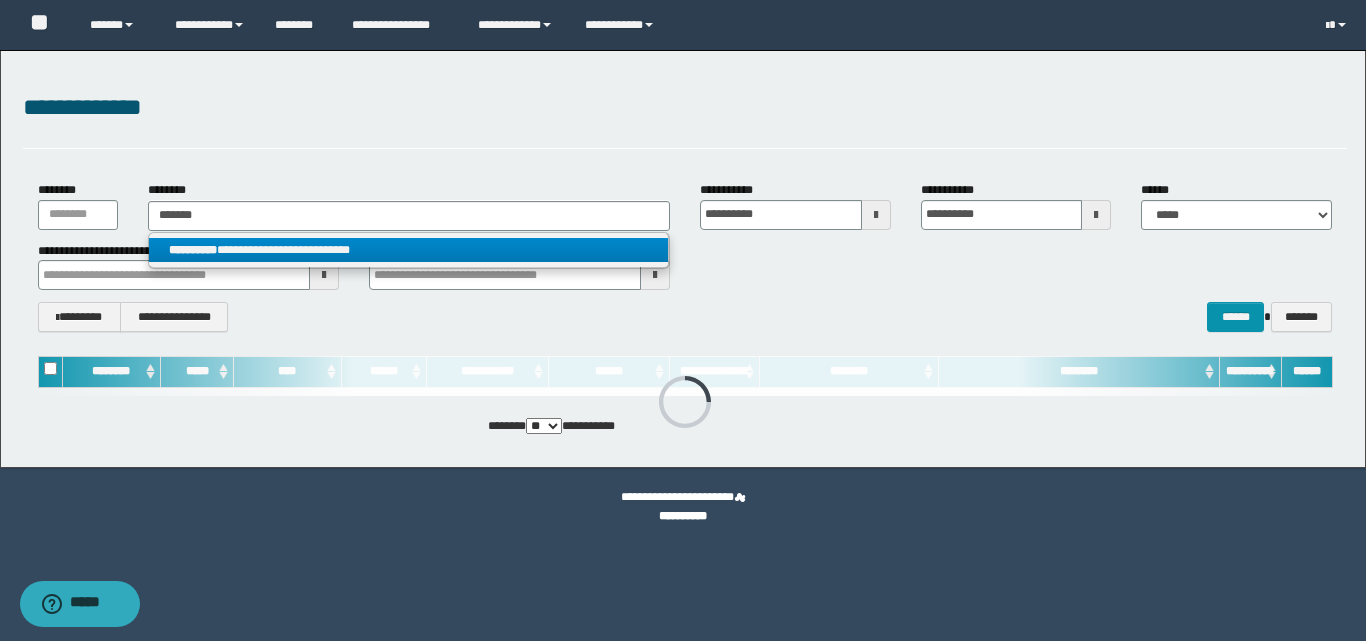 drag, startPoint x: 266, startPoint y: 249, endPoint x: 855, endPoint y: 333, distance: 594.95966 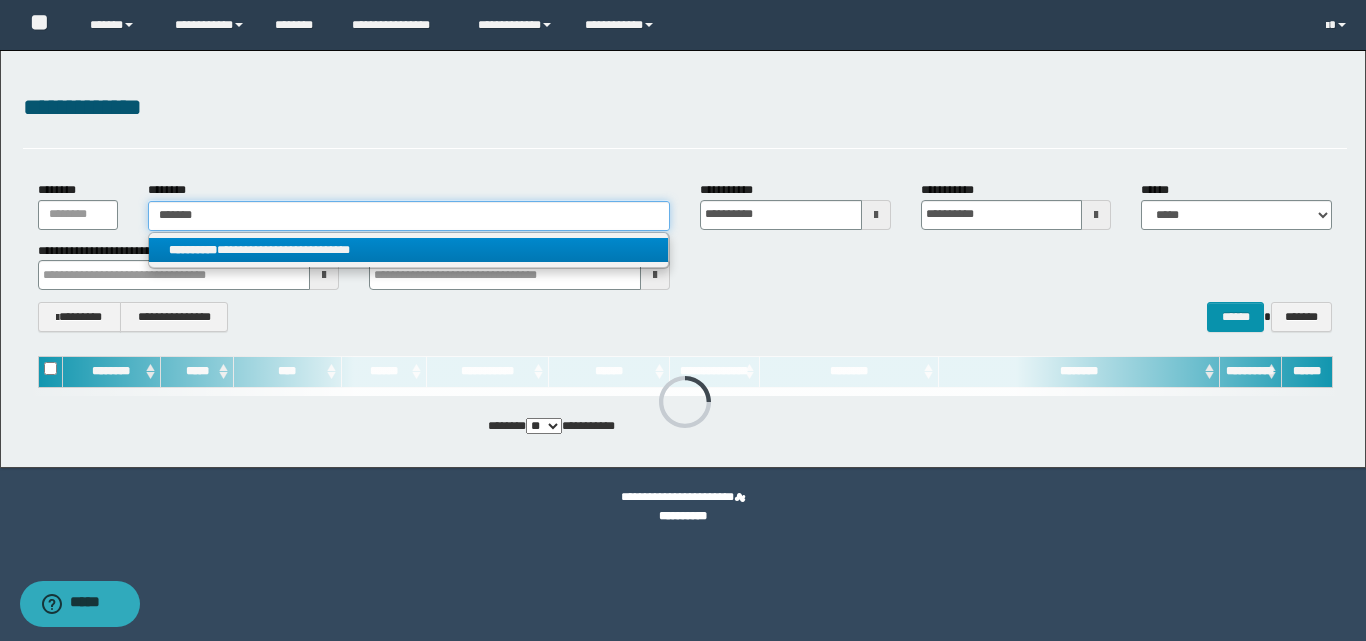 type 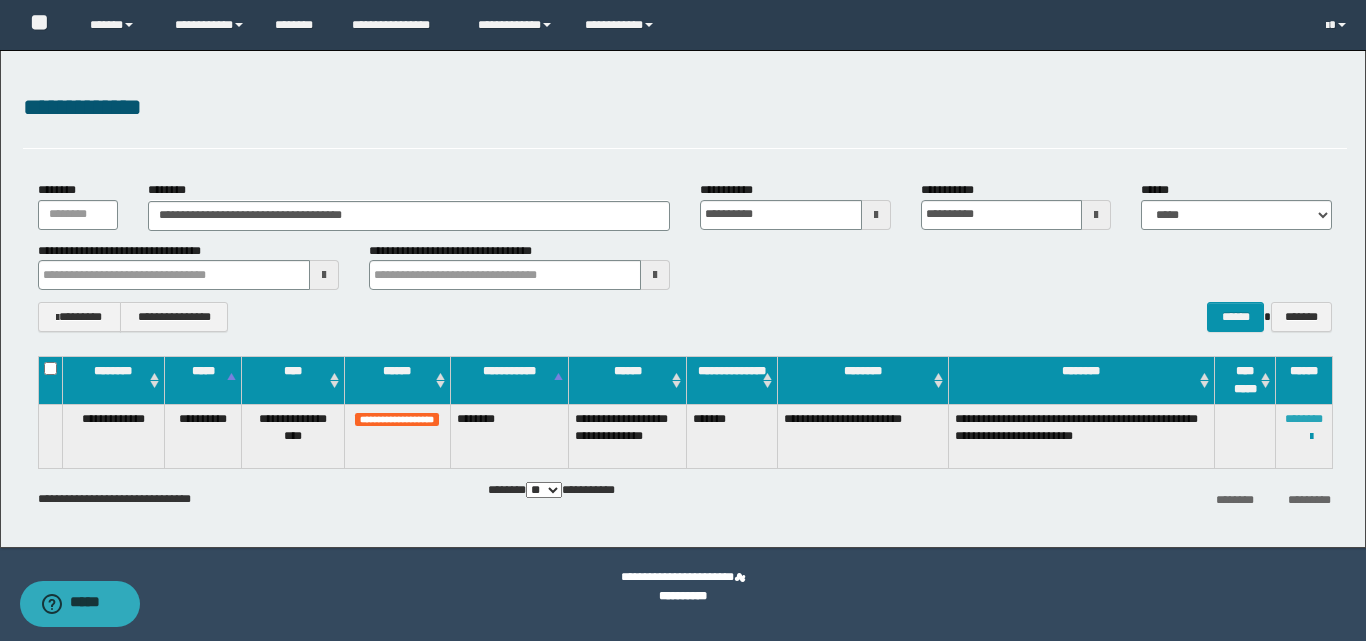 click on "********" at bounding box center (1304, 419) 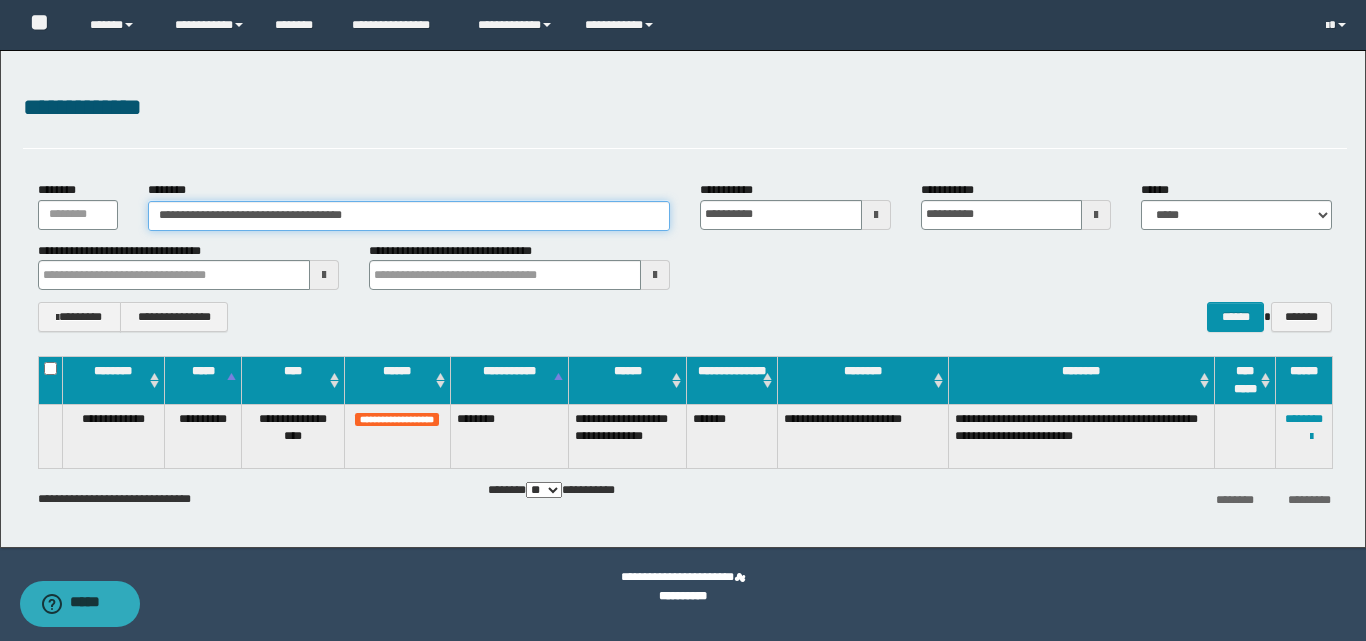 drag, startPoint x: 397, startPoint y: 213, endPoint x: 131, endPoint y: 225, distance: 266.27054 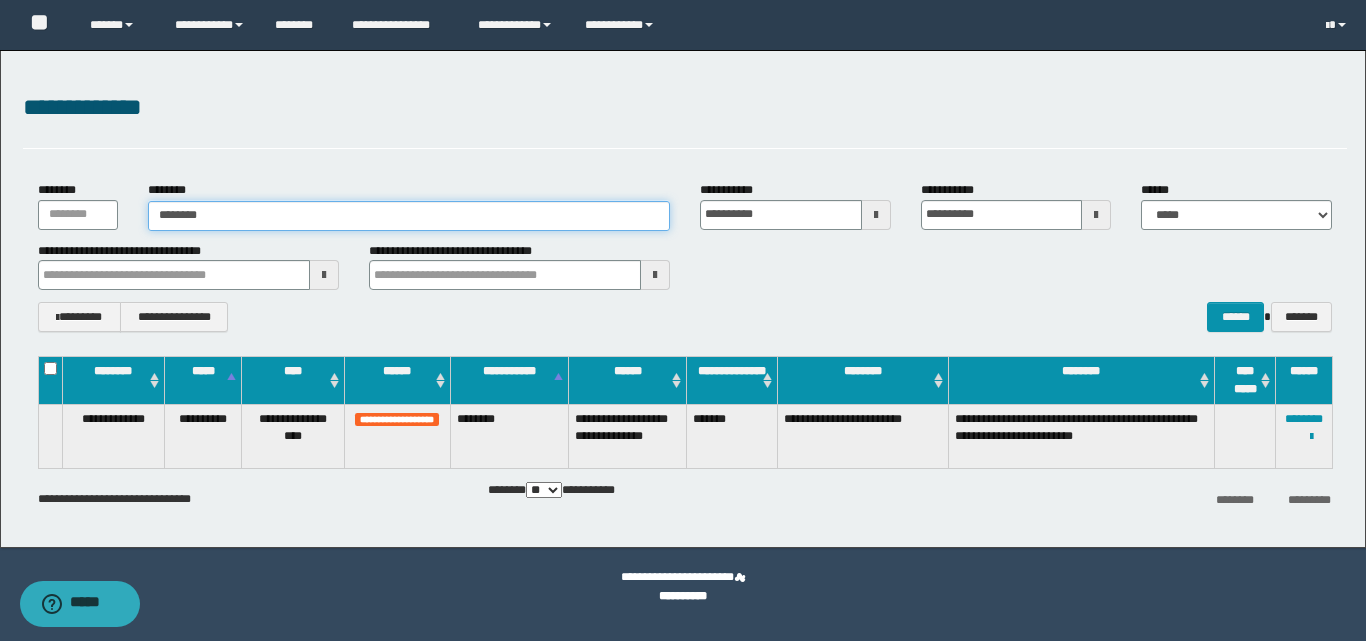 type on "********" 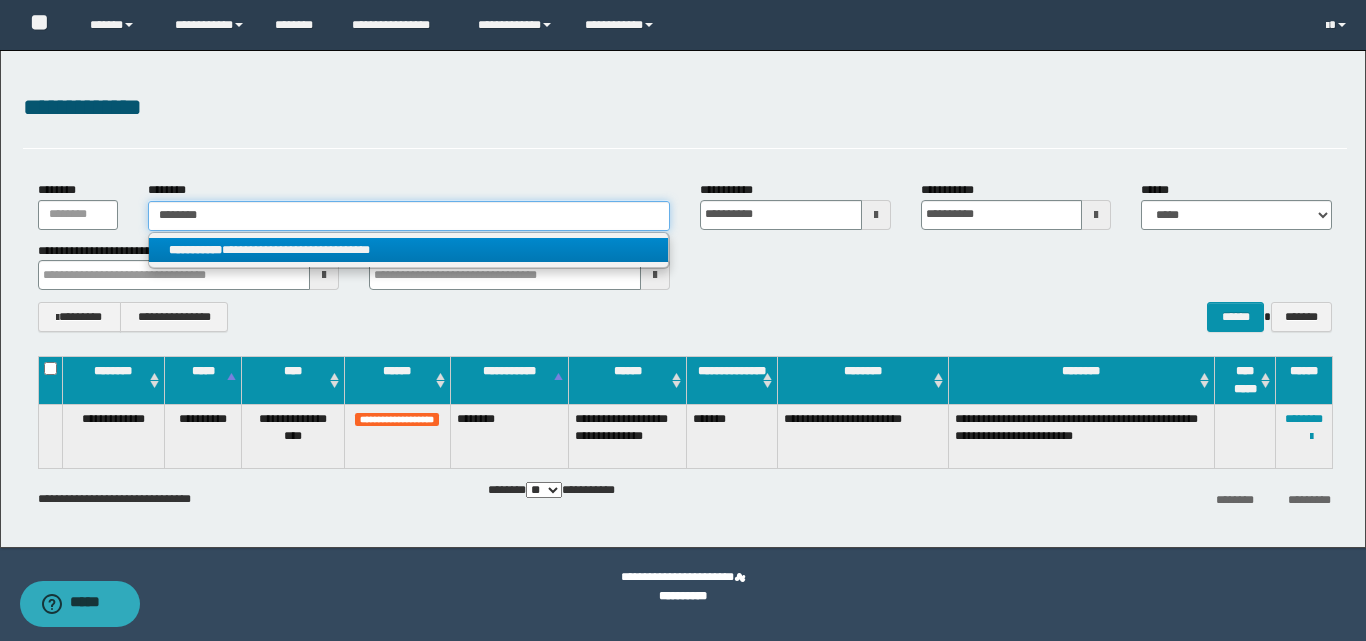type on "********" 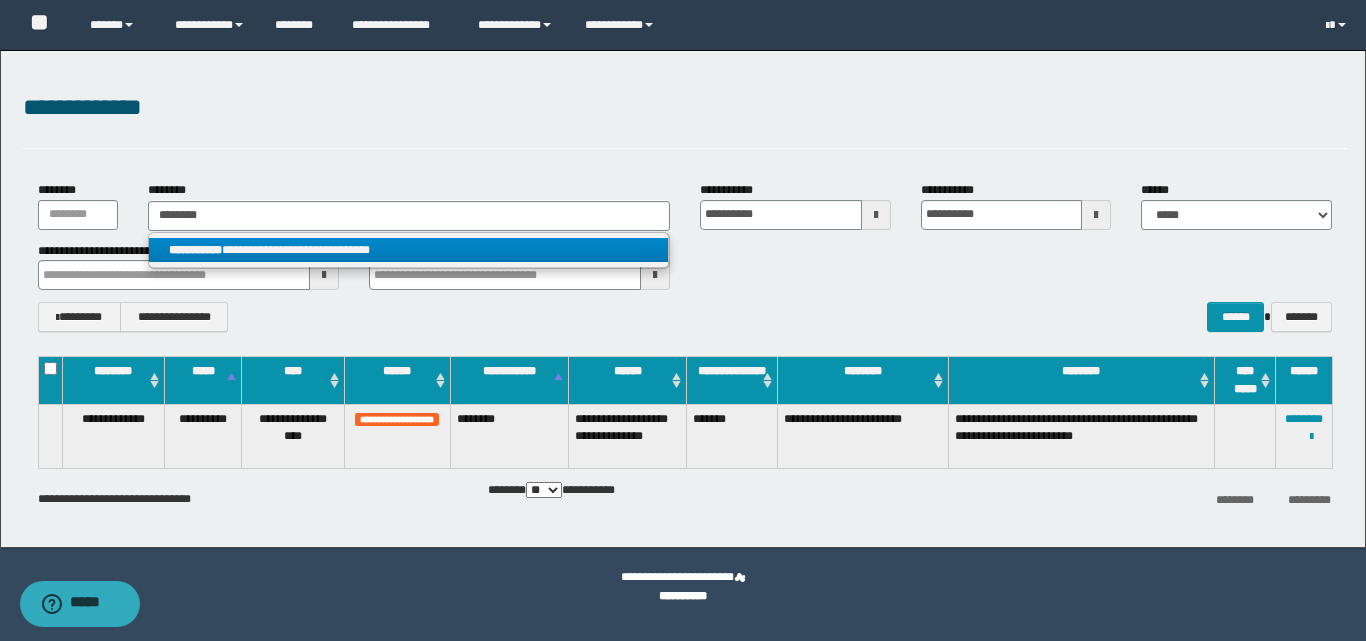 click on "**********" at bounding box center (408, 250) 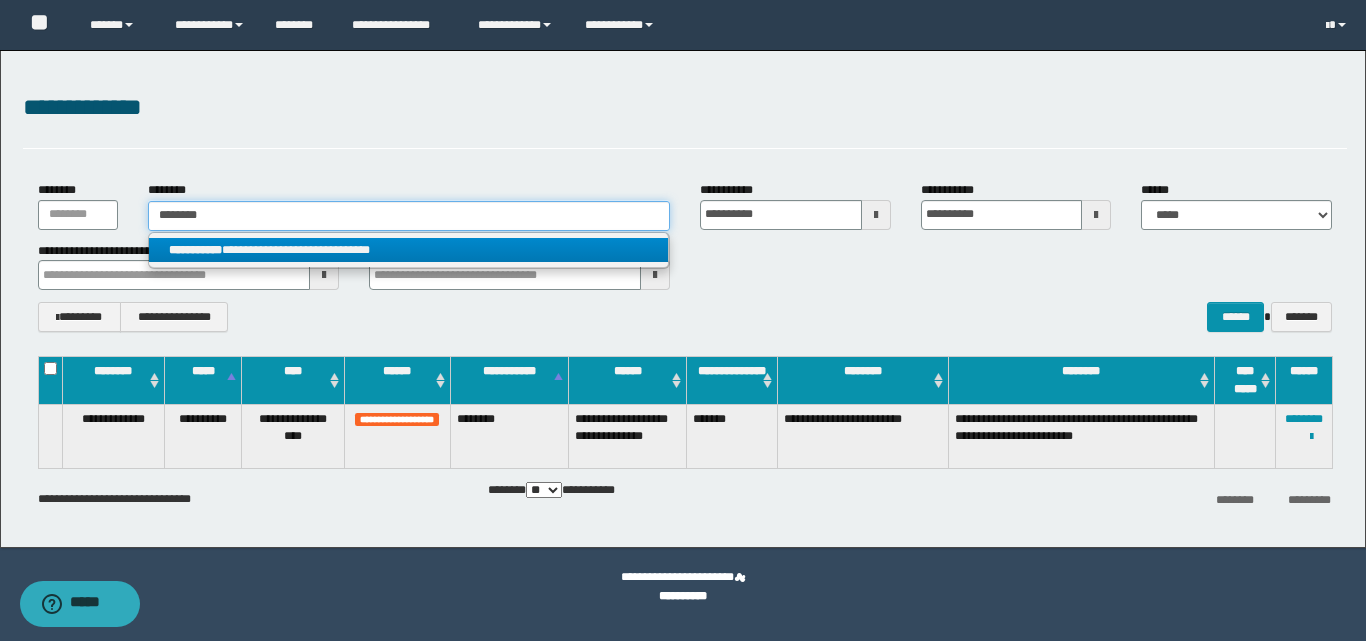 type 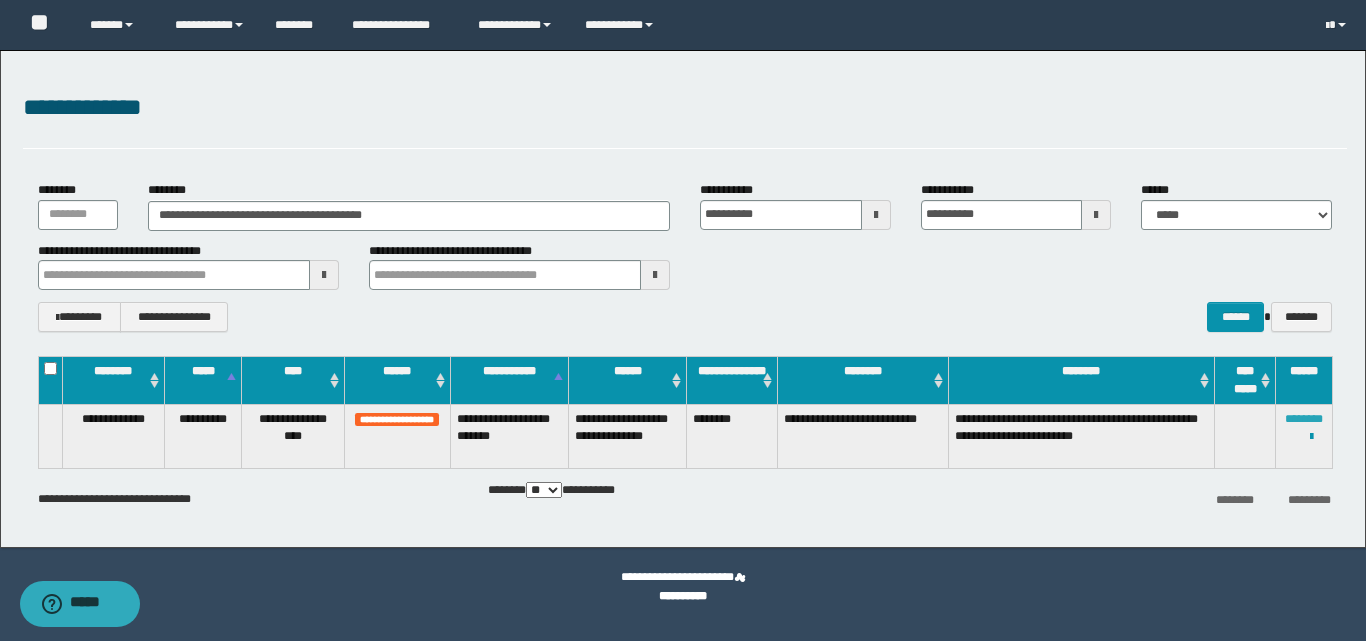 click on "********" at bounding box center [1304, 419] 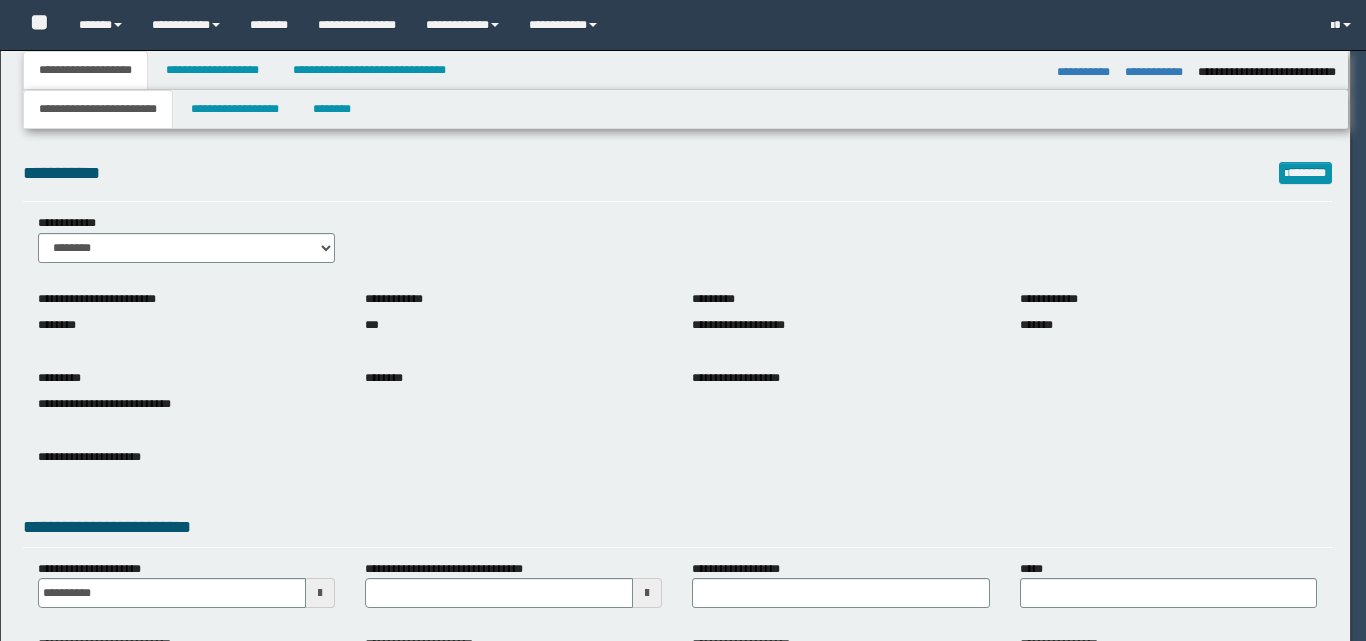 select on "*" 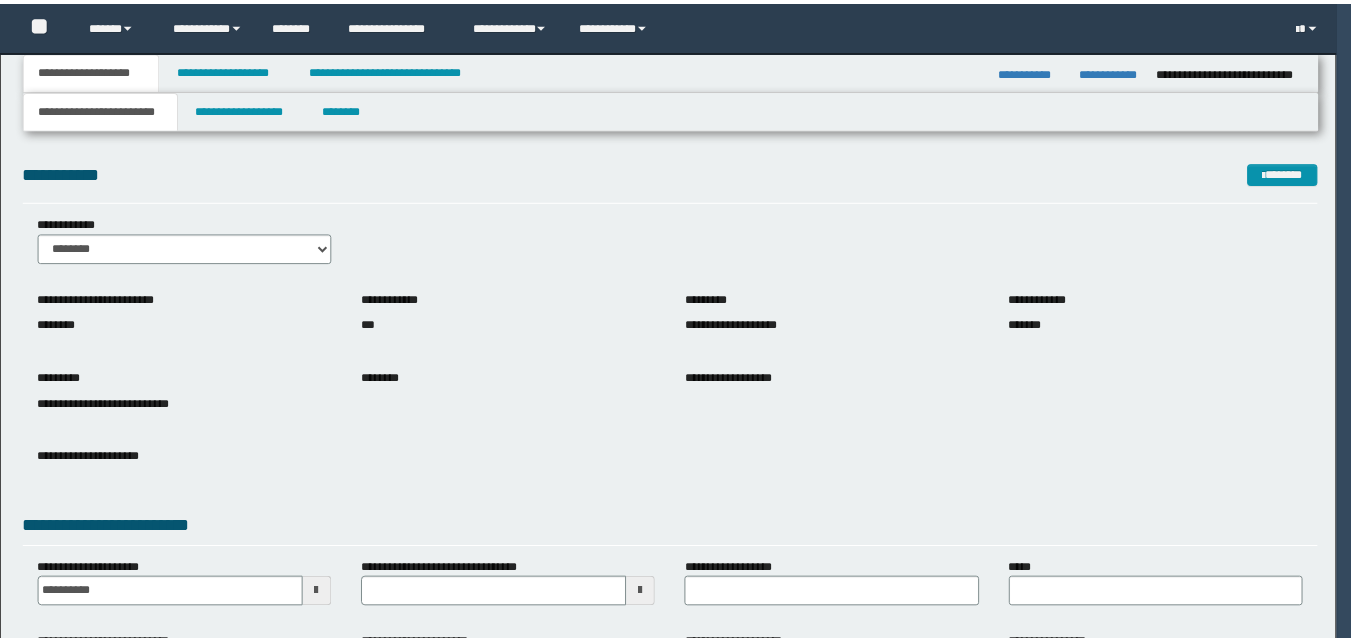 scroll, scrollTop: 0, scrollLeft: 0, axis: both 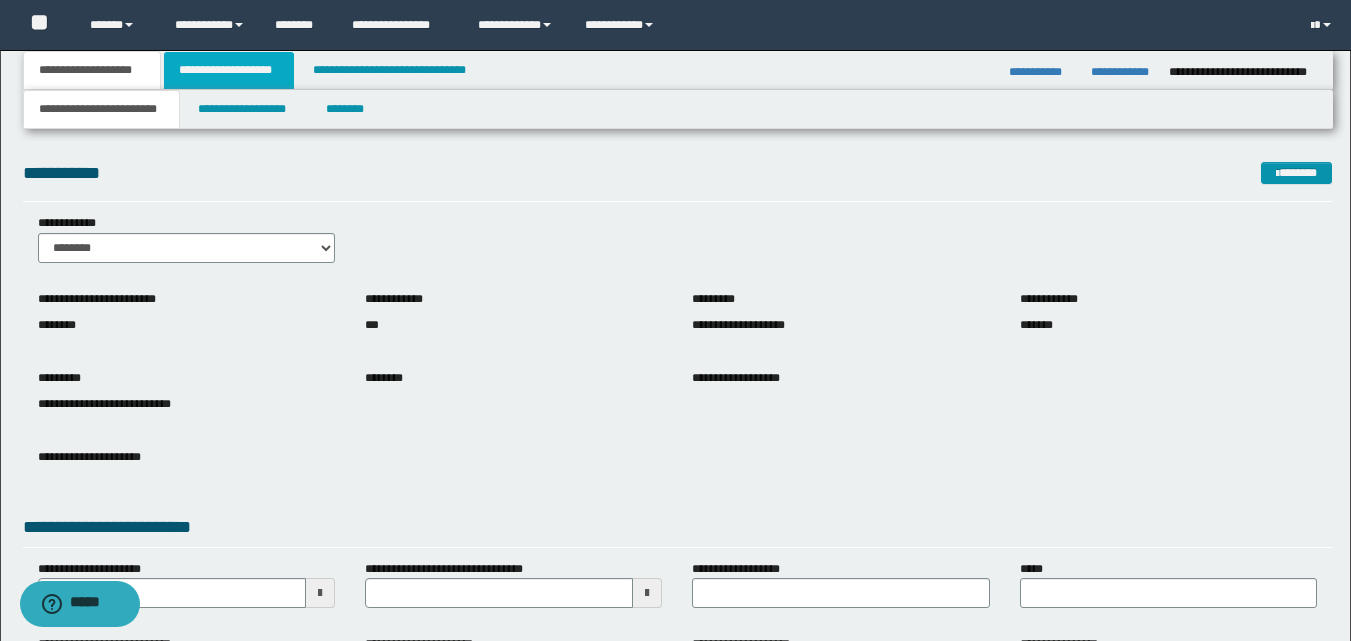 click on "**********" at bounding box center (229, 70) 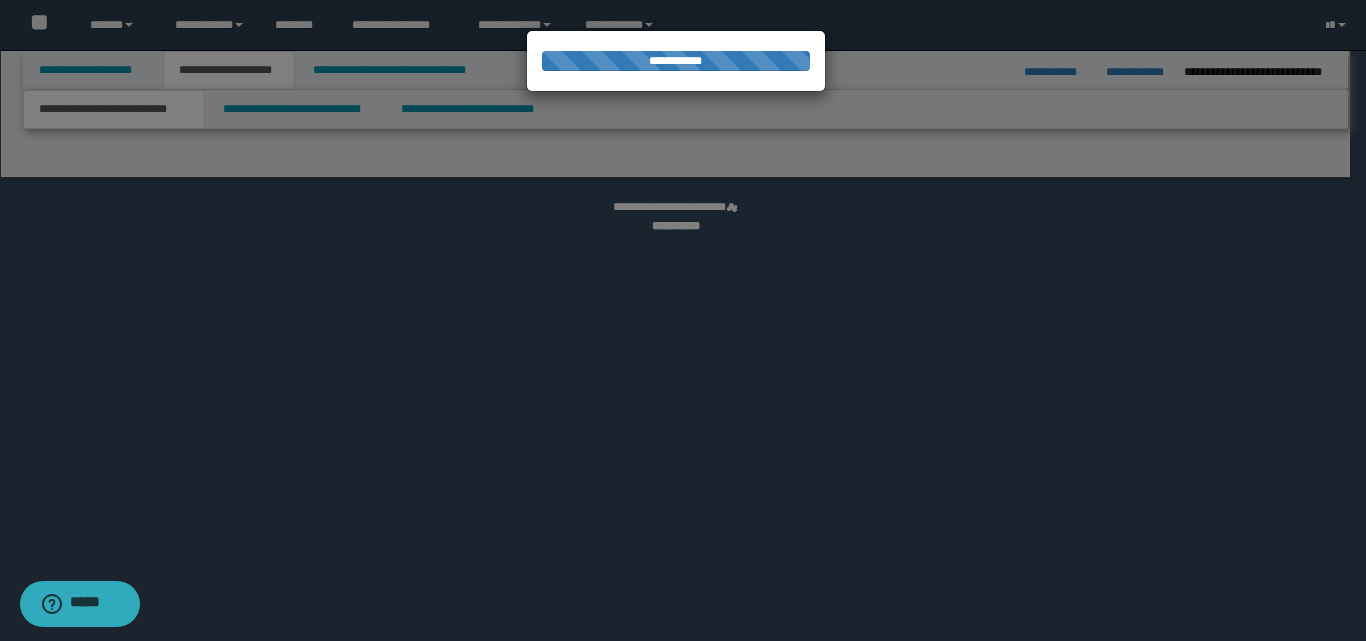 click at bounding box center (683, 320) 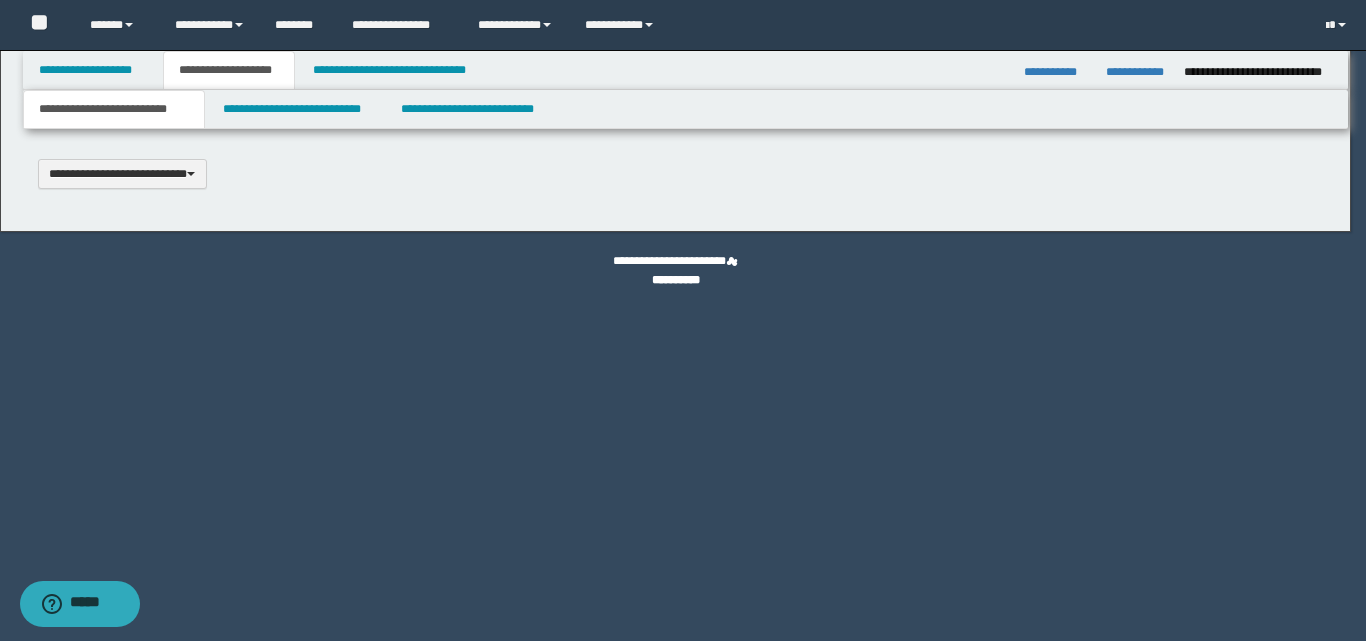 type 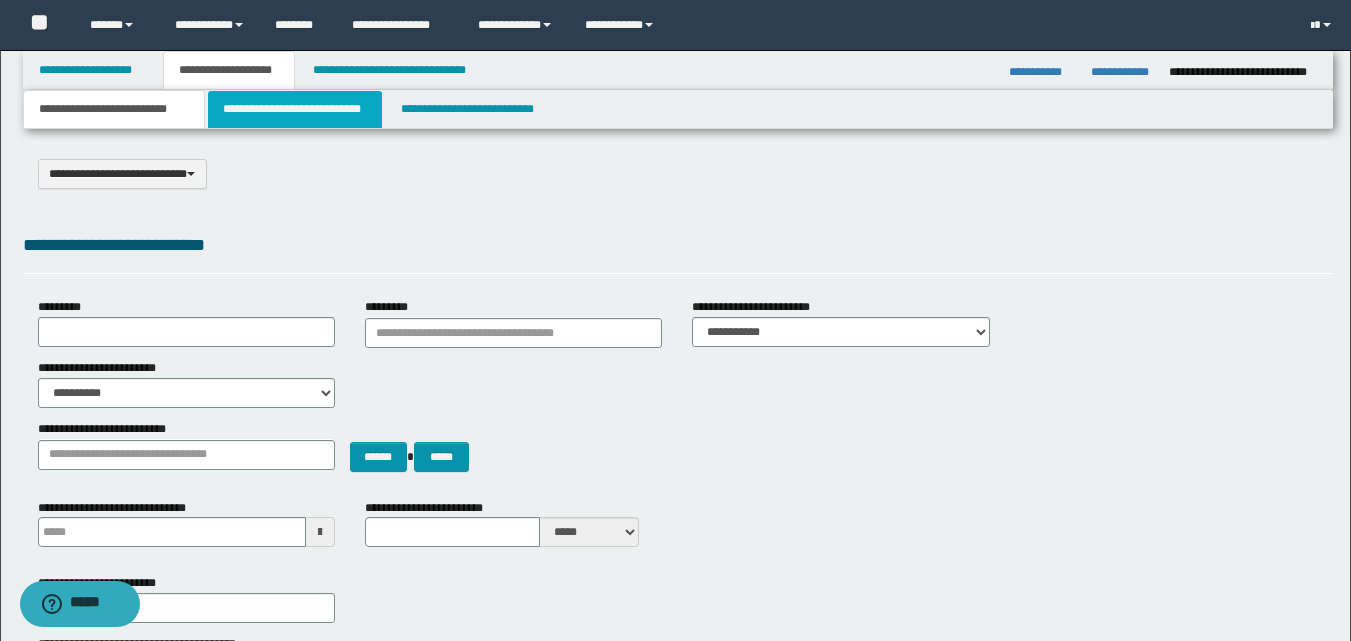 click on "**********" at bounding box center (295, 109) 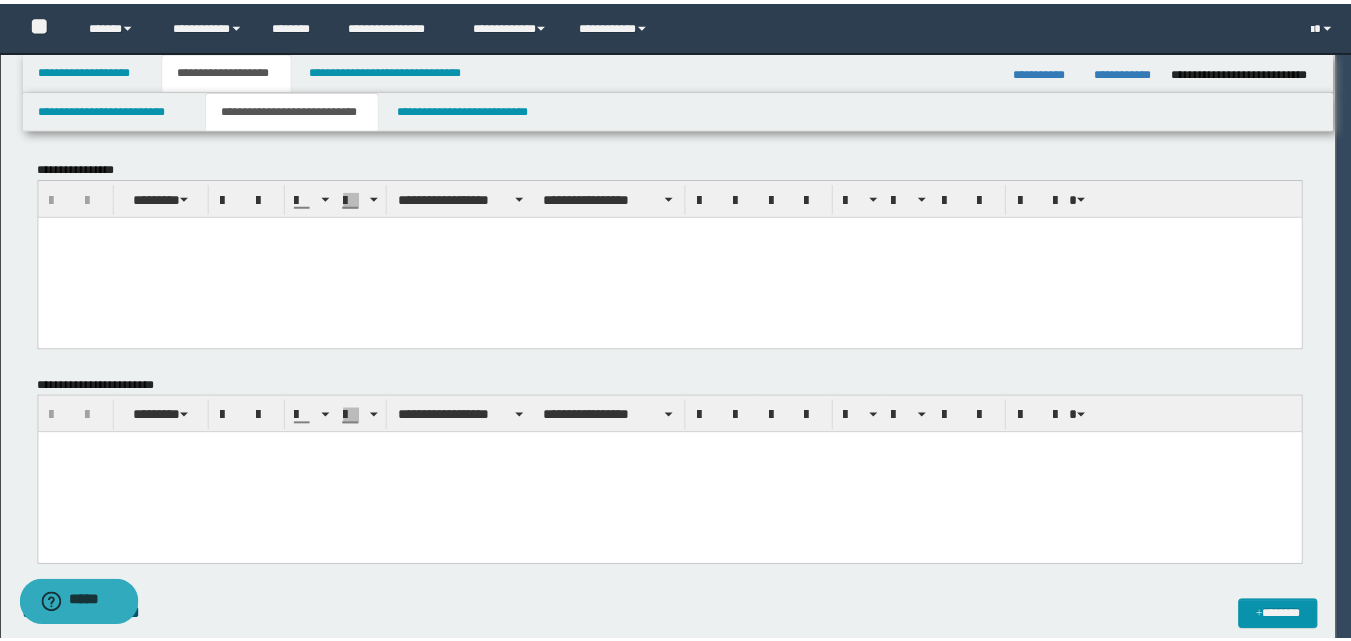 scroll, scrollTop: 0, scrollLeft: 0, axis: both 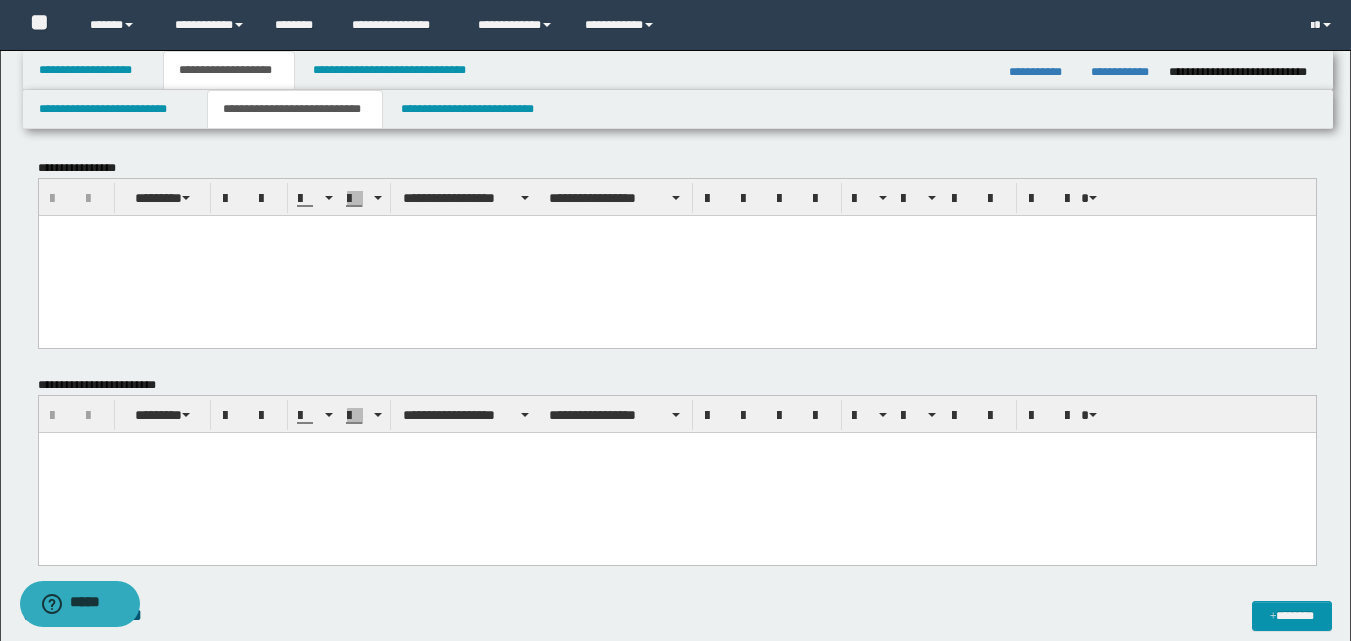 click at bounding box center [676, 472] 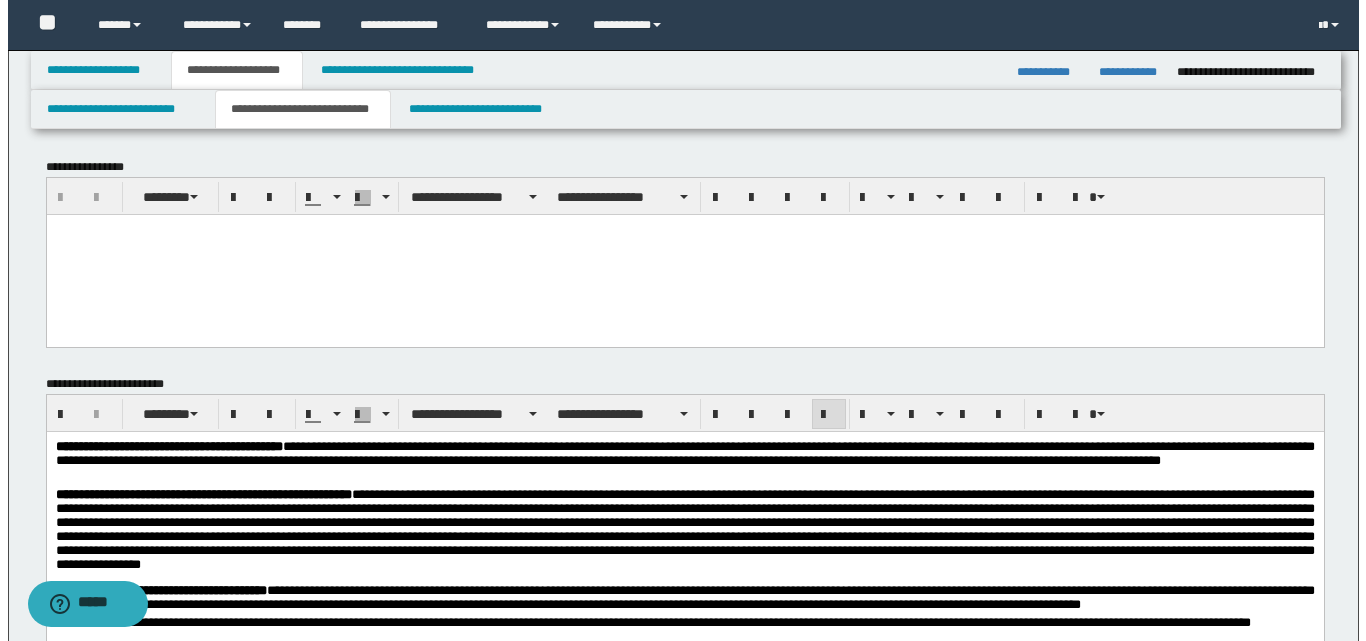 scroll, scrollTop: 0, scrollLeft: 0, axis: both 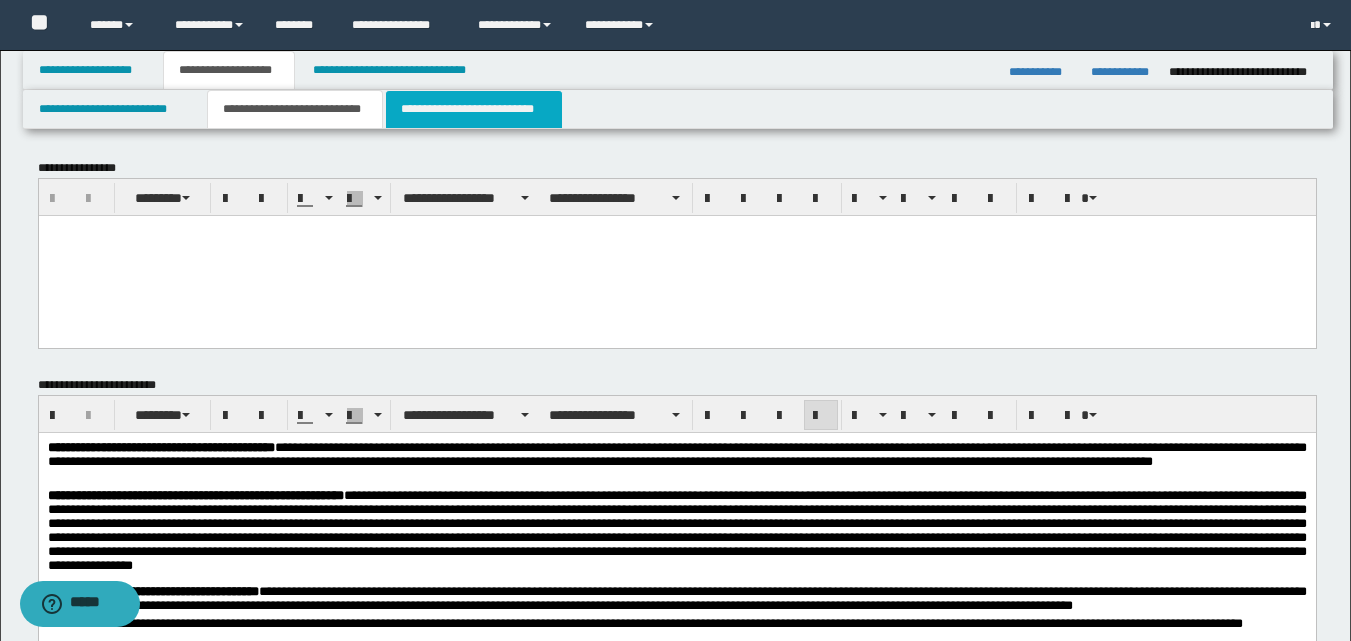 click on "**********" at bounding box center [474, 109] 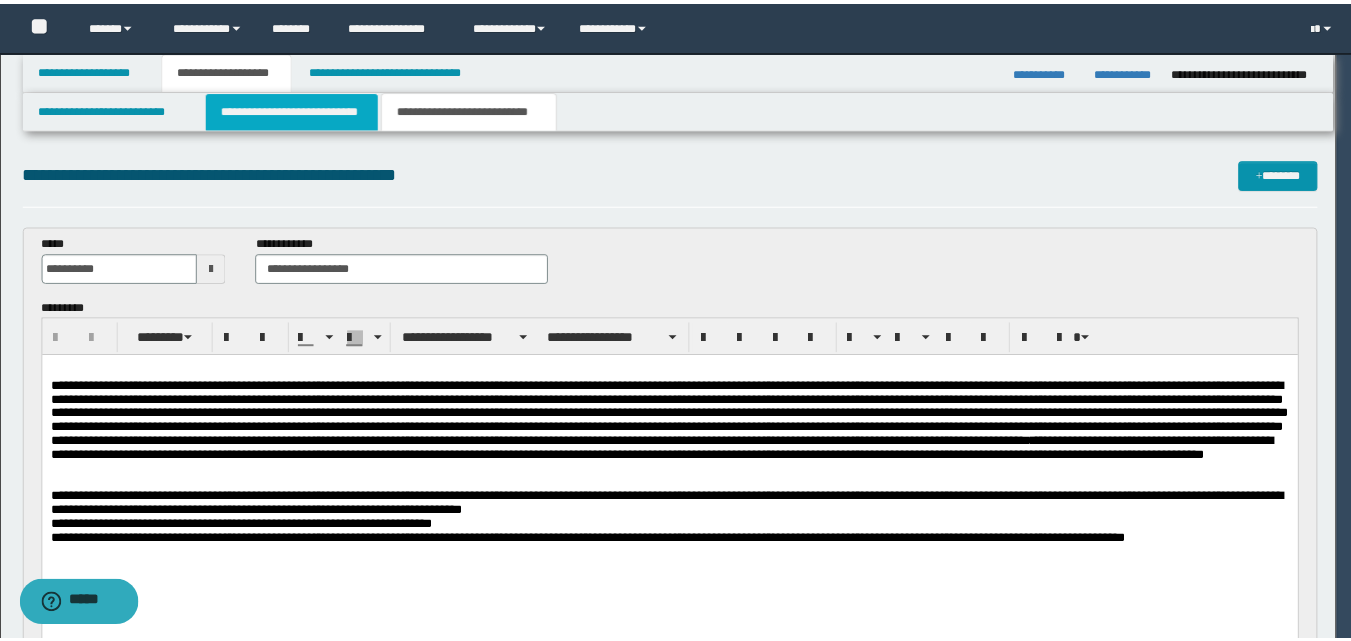 scroll, scrollTop: 0, scrollLeft: 0, axis: both 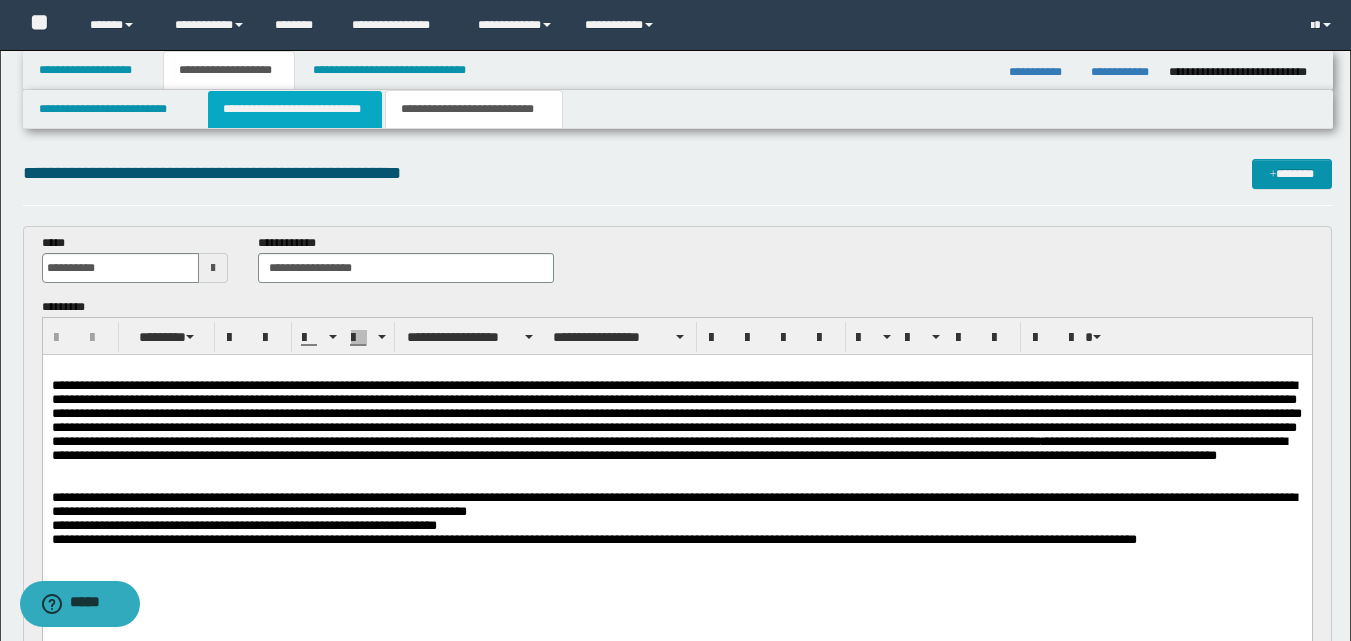 click on "**********" at bounding box center (295, 109) 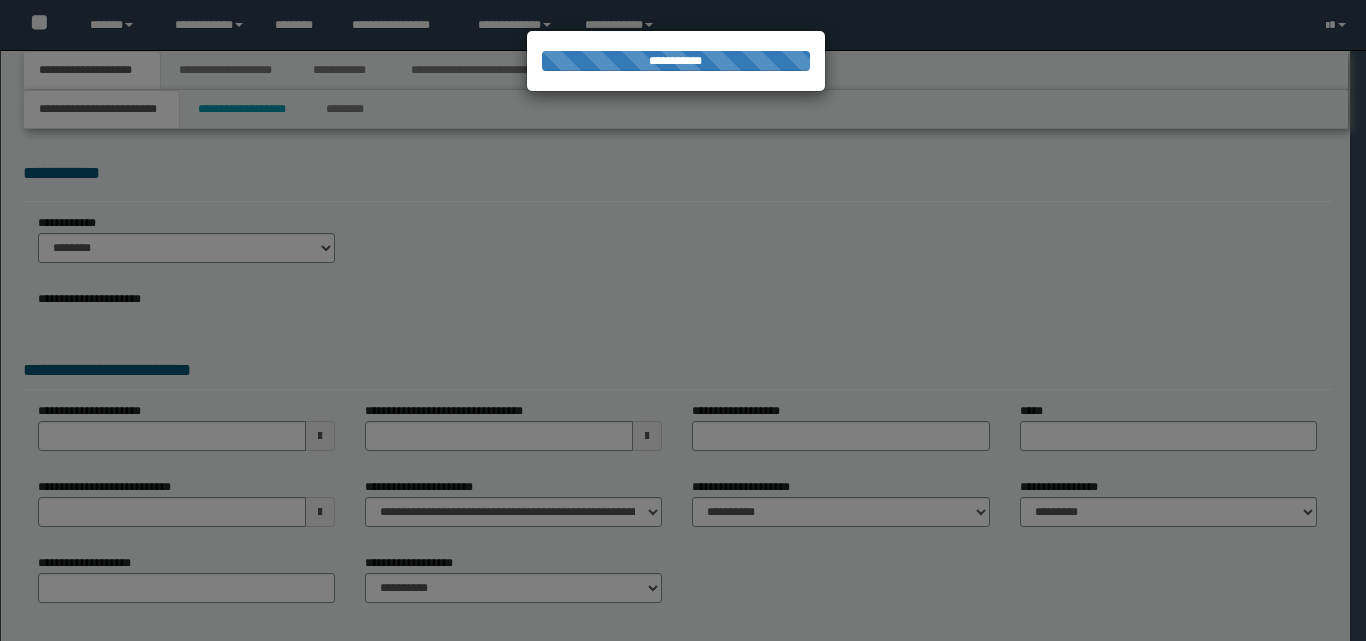 scroll, scrollTop: 0, scrollLeft: 0, axis: both 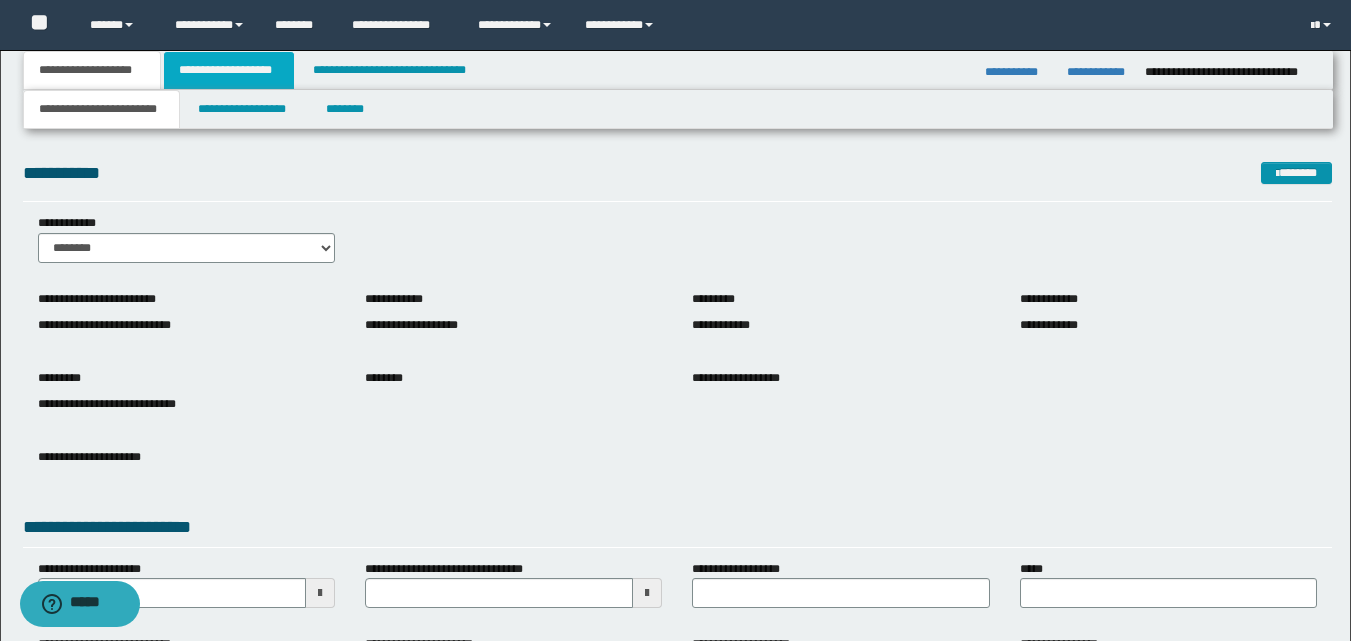 click on "**********" at bounding box center [229, 70] 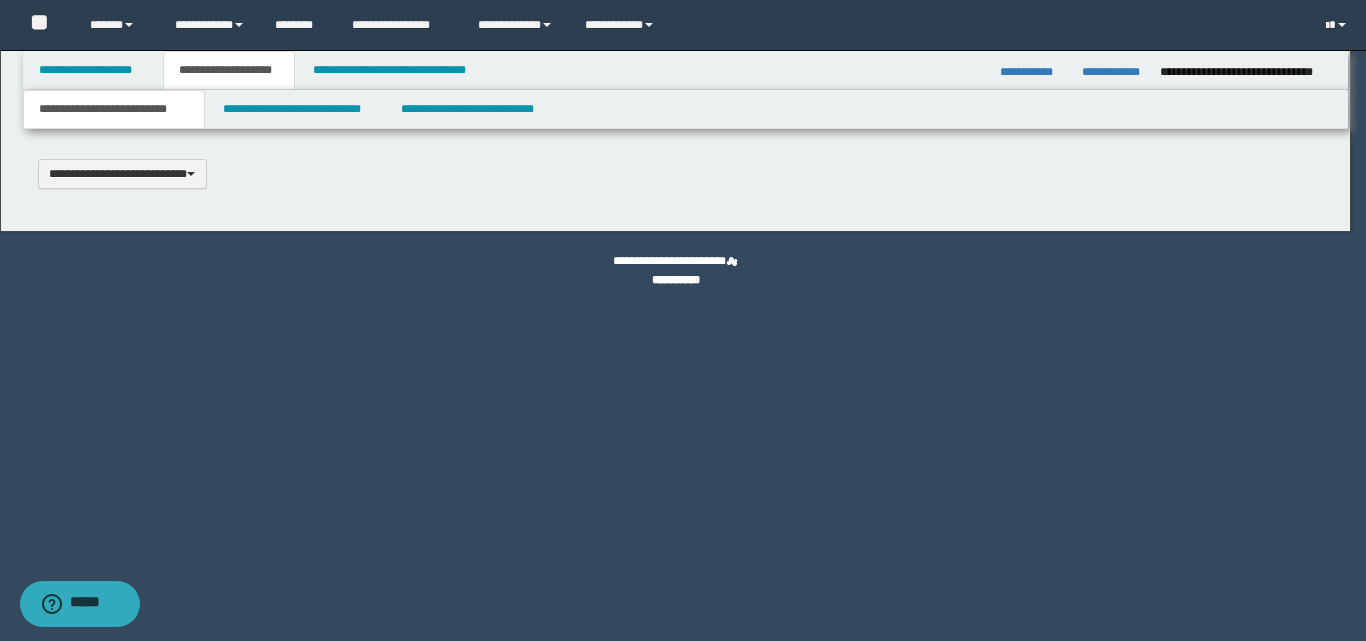 type 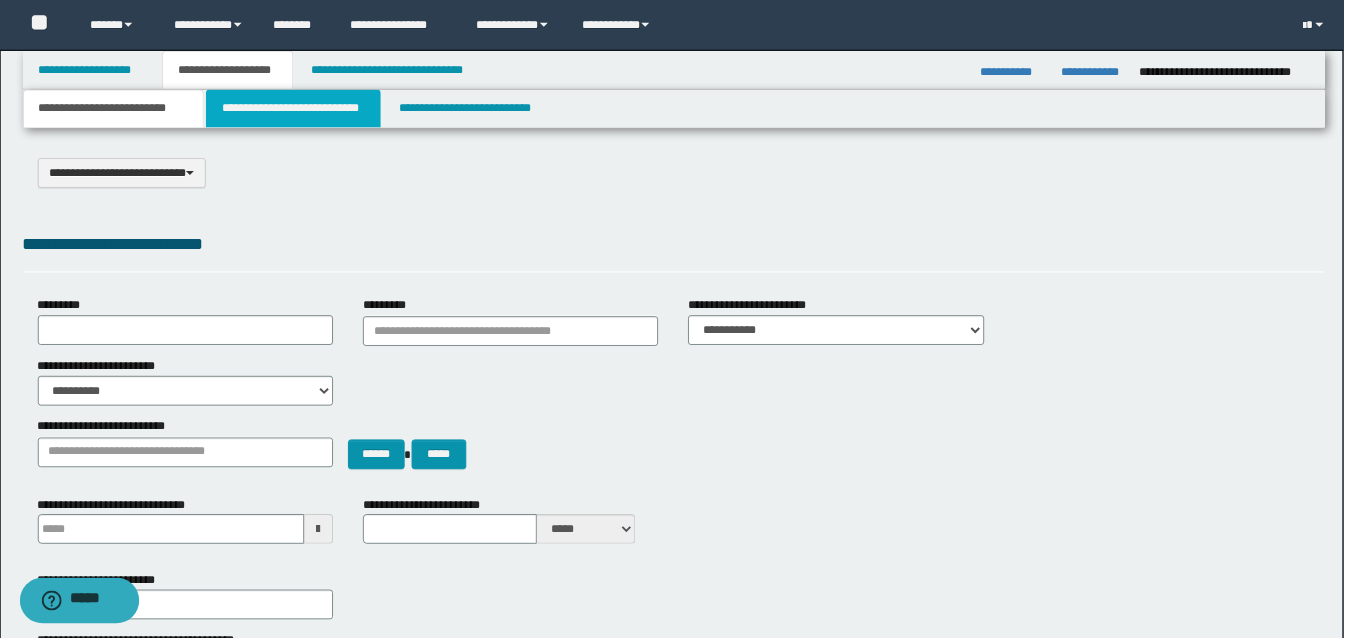 click on "**********" at bounding box center (295, 109) 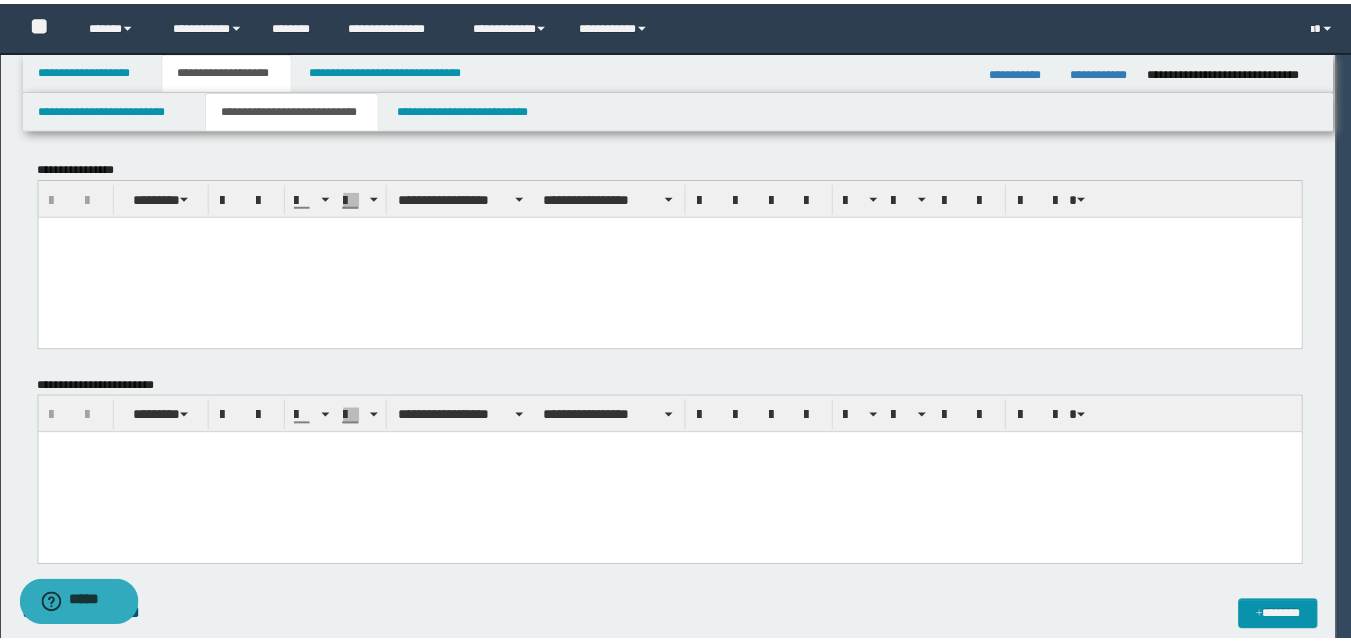 scroll, scrollTop: 0, scrollLeft: 0, axis: both 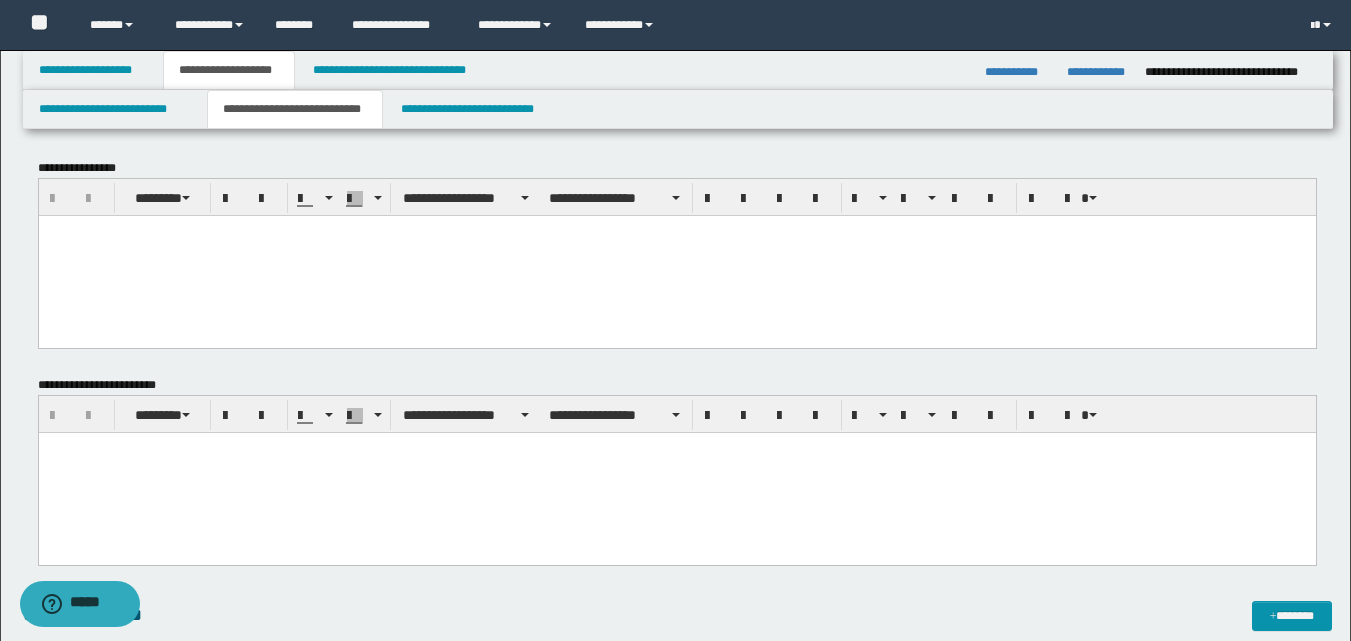 click at bounding box center [676, 447] 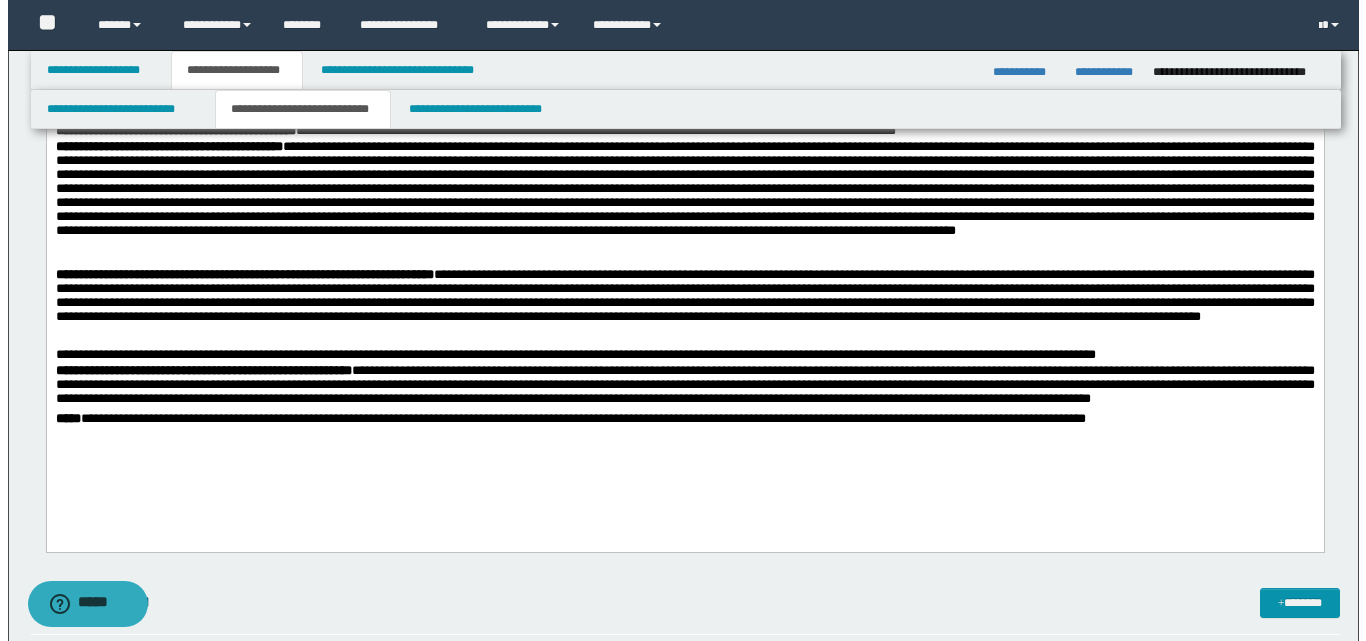 scroll, scrollTop: 0, scrollLeft: 0, axis: both 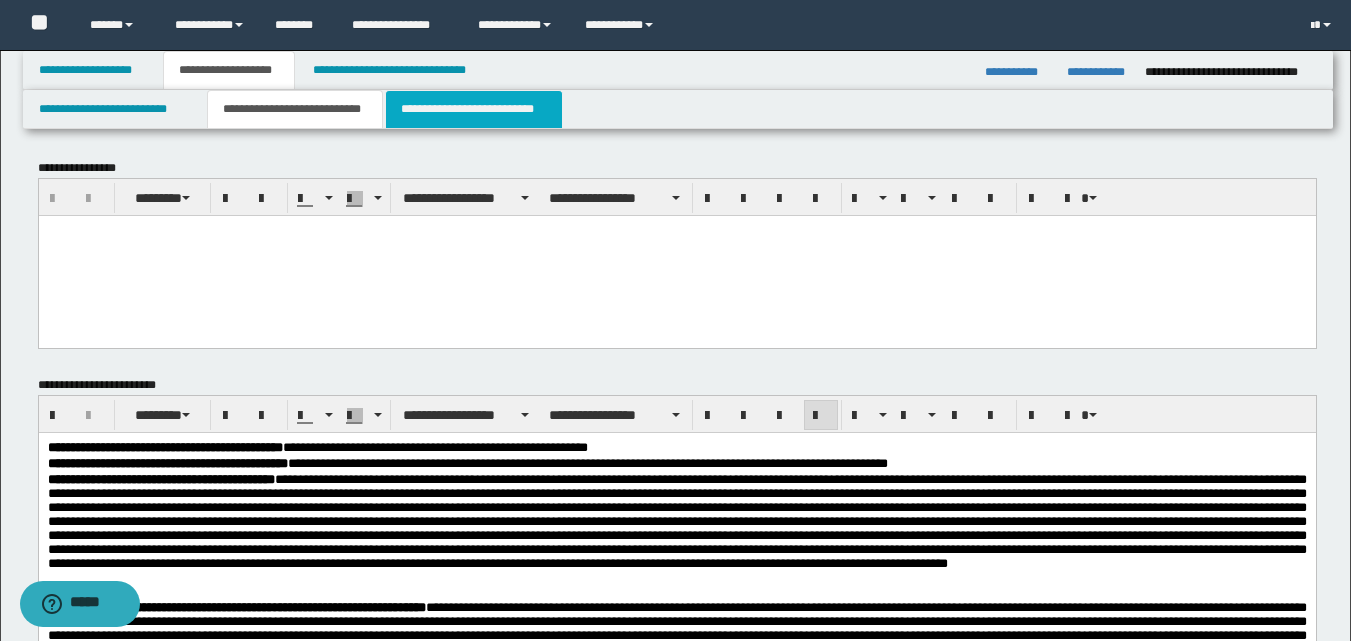 click on "**********" at bounding box center [474, 109] 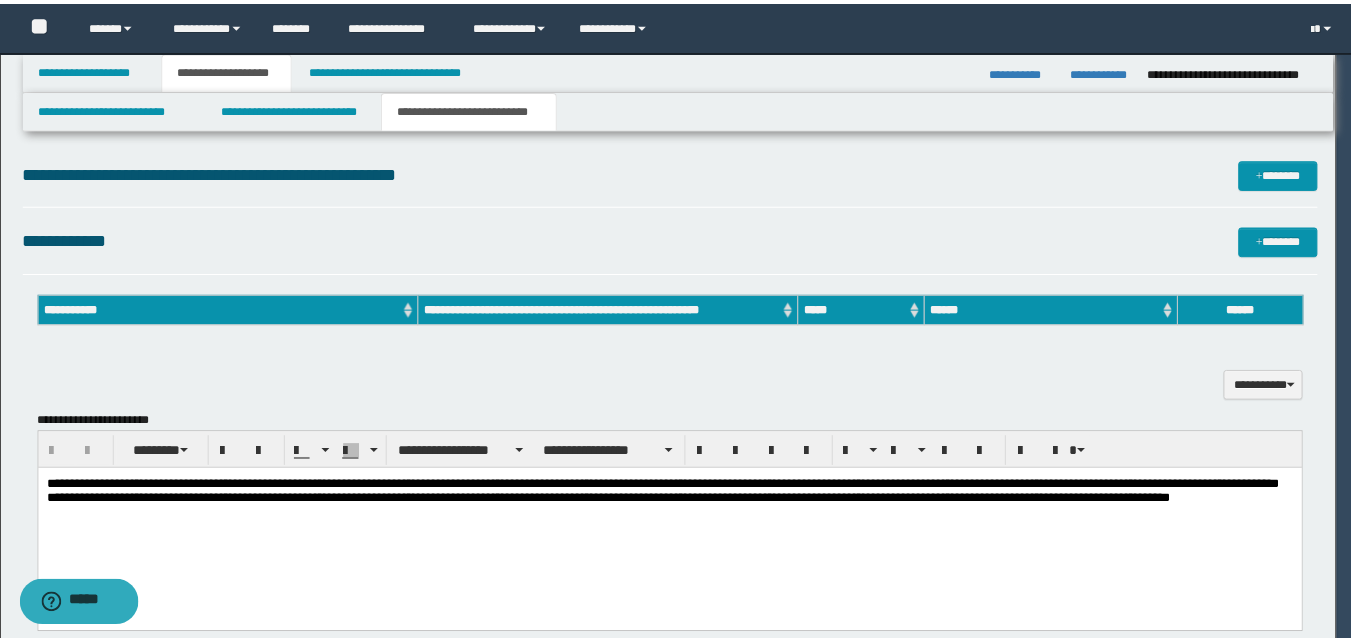 scroll, scrollTop: 0, scrollLeft: 0, axis: both 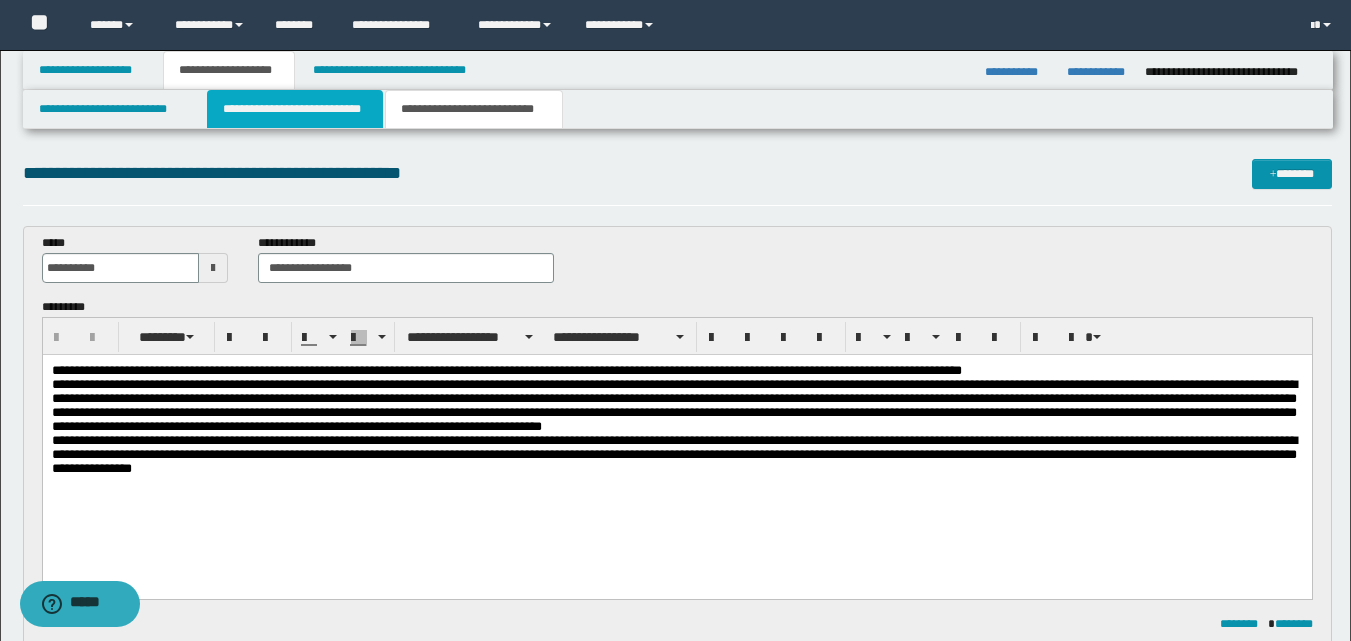 click on "**********" at bounding box center (295, 109) 